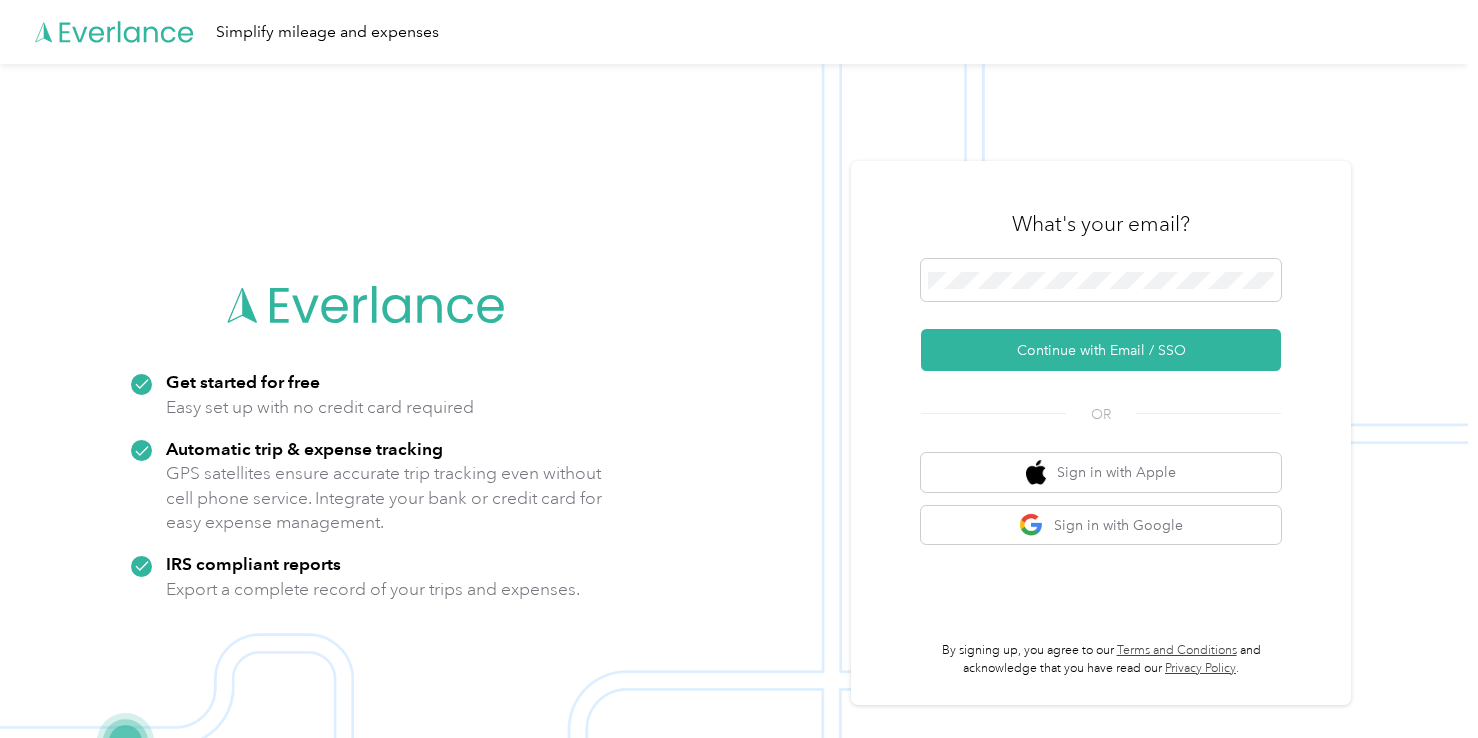 scroll, scrollTop: 0, scrollLeft: 0, axis: both 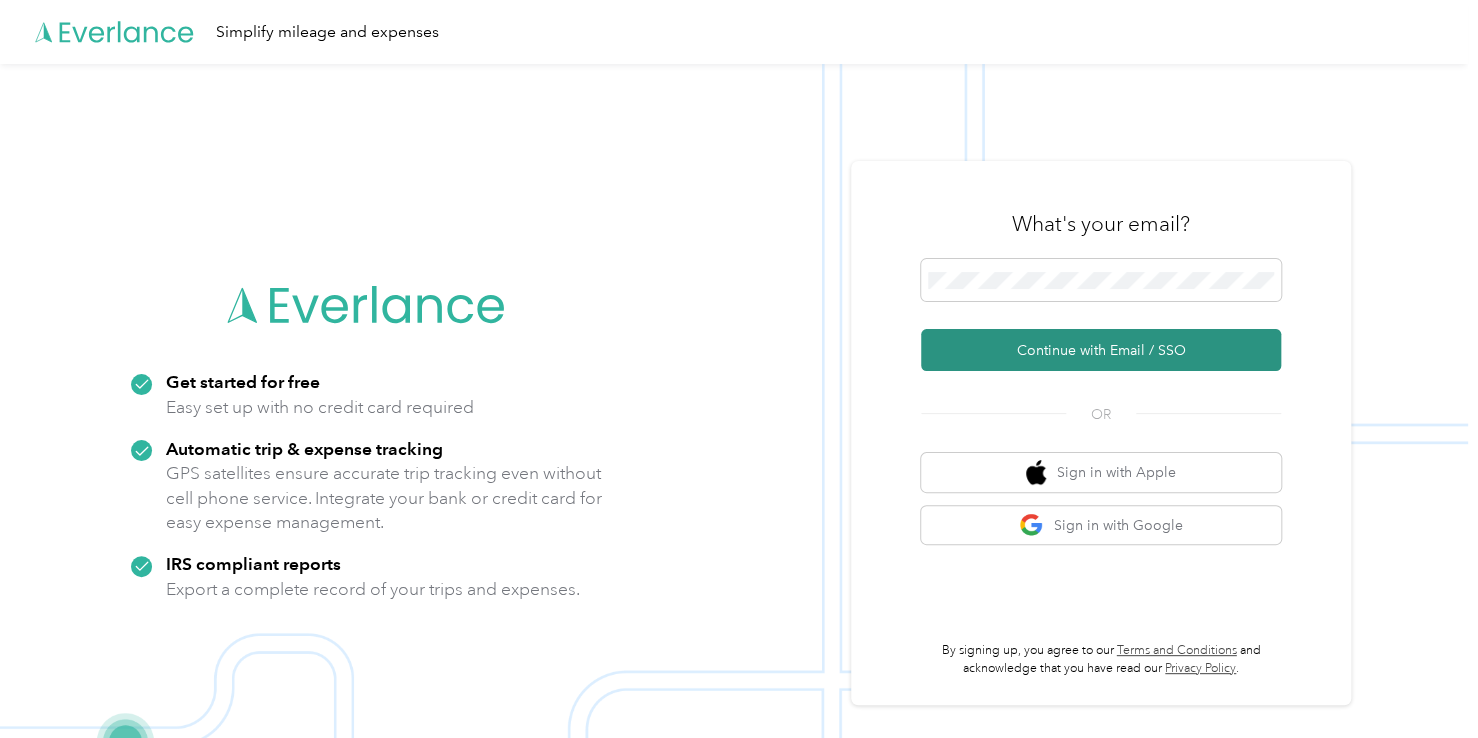click on "Continue with Email / SSO" at bounding box center [1101, 350] 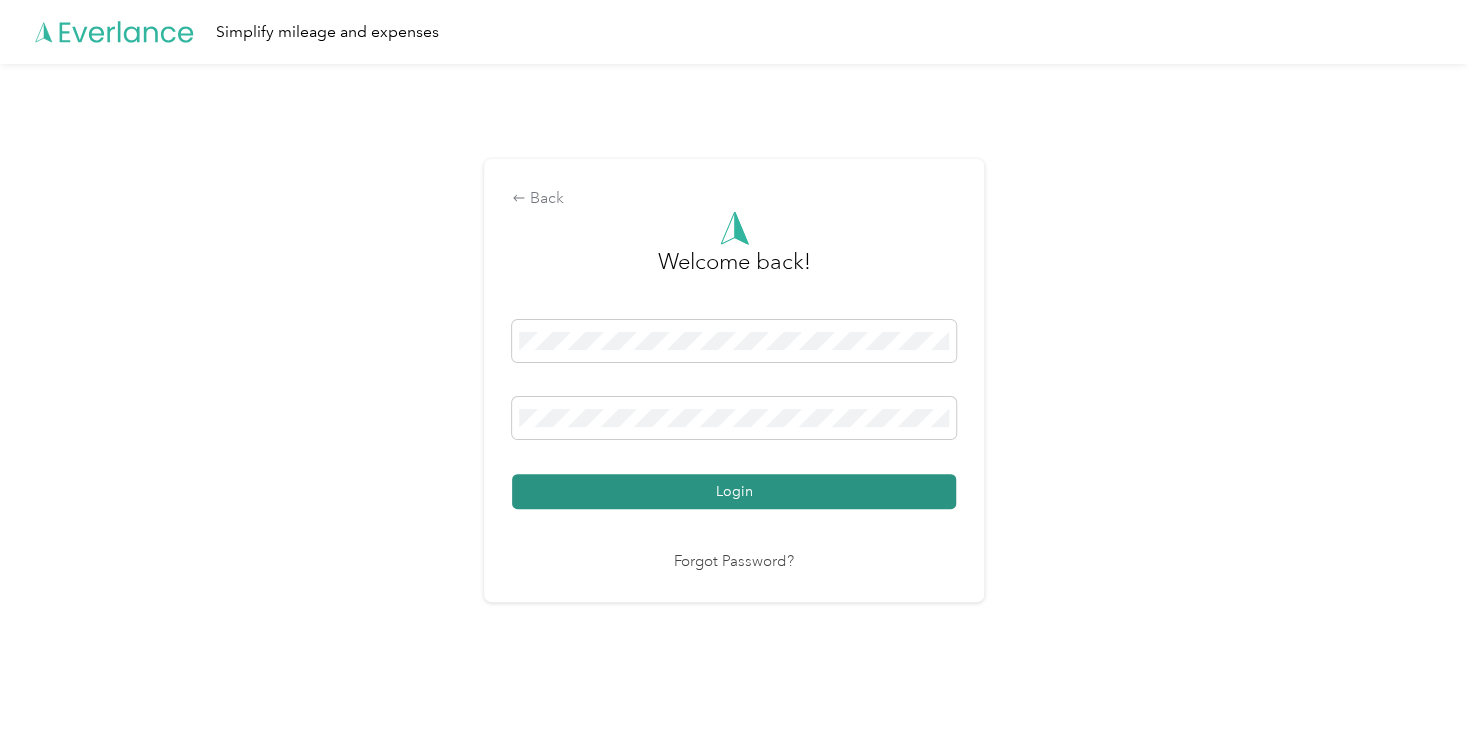 click on "Login" at bounding box center [734, 491] 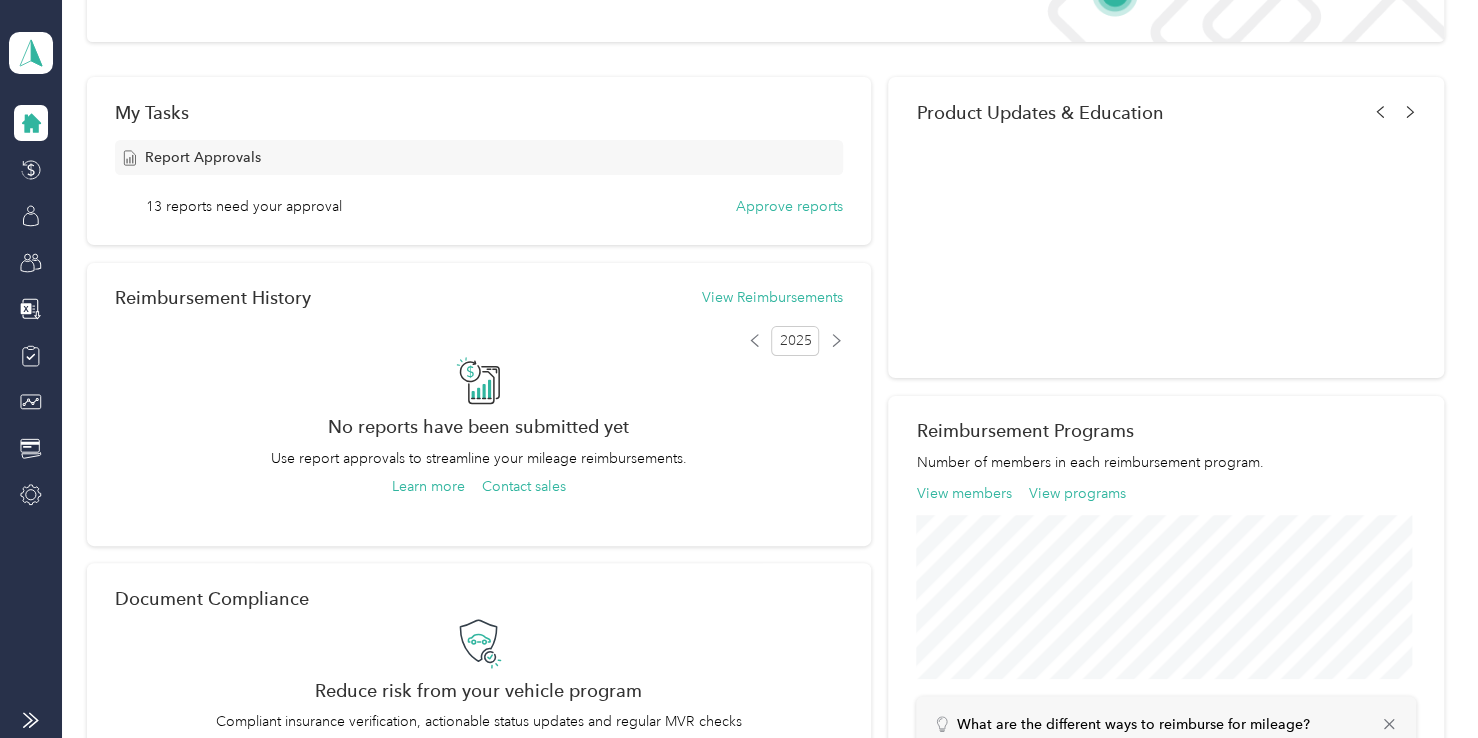 scroll, scrollTop: 0, scrollLeft: 0, axis: both 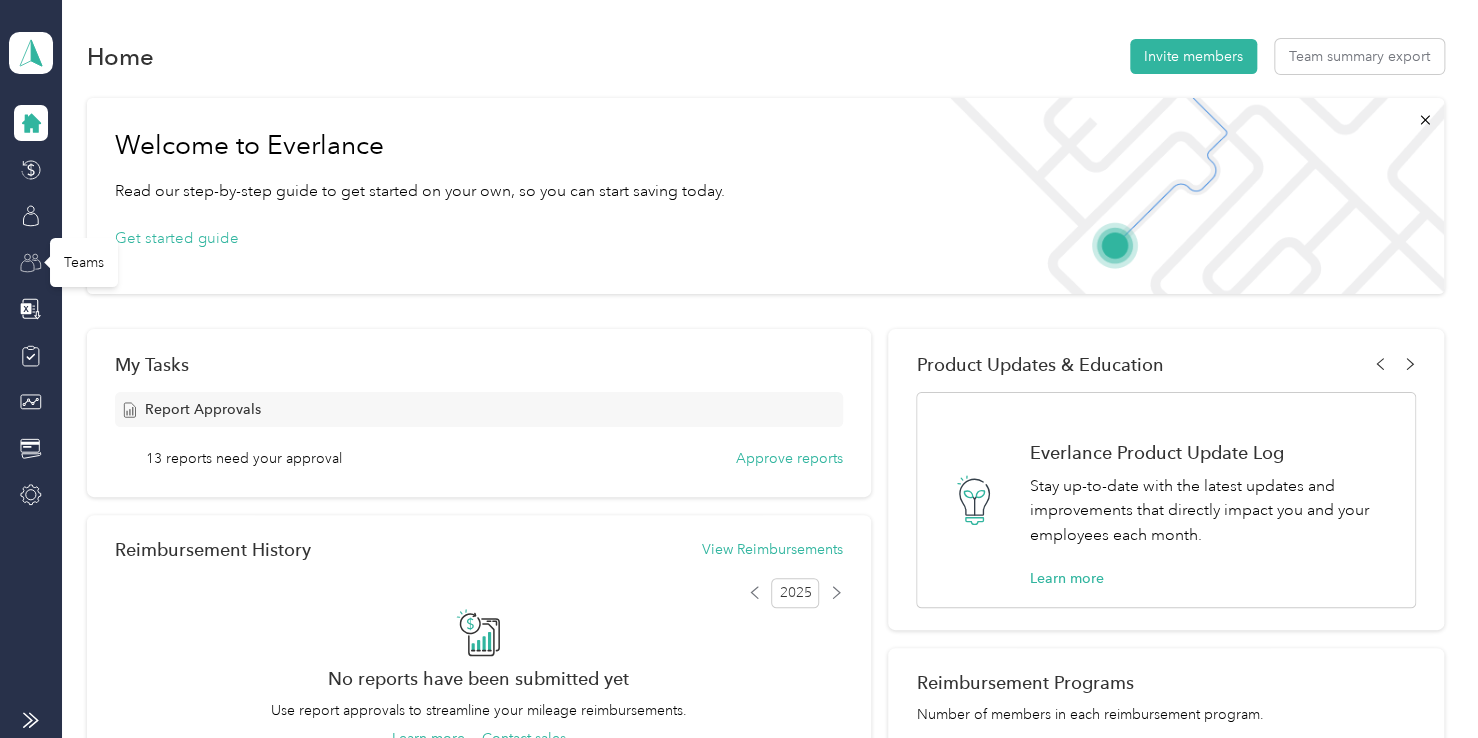 click 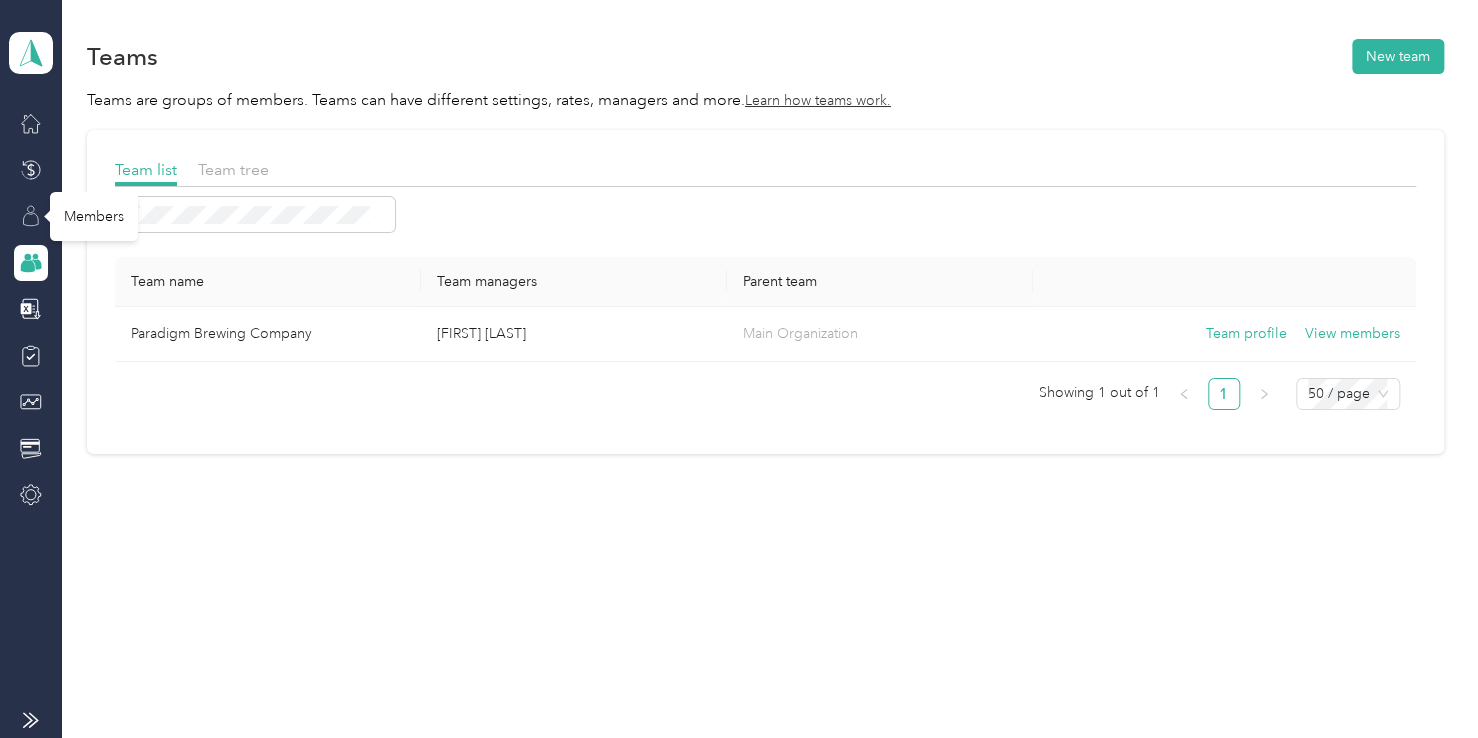click 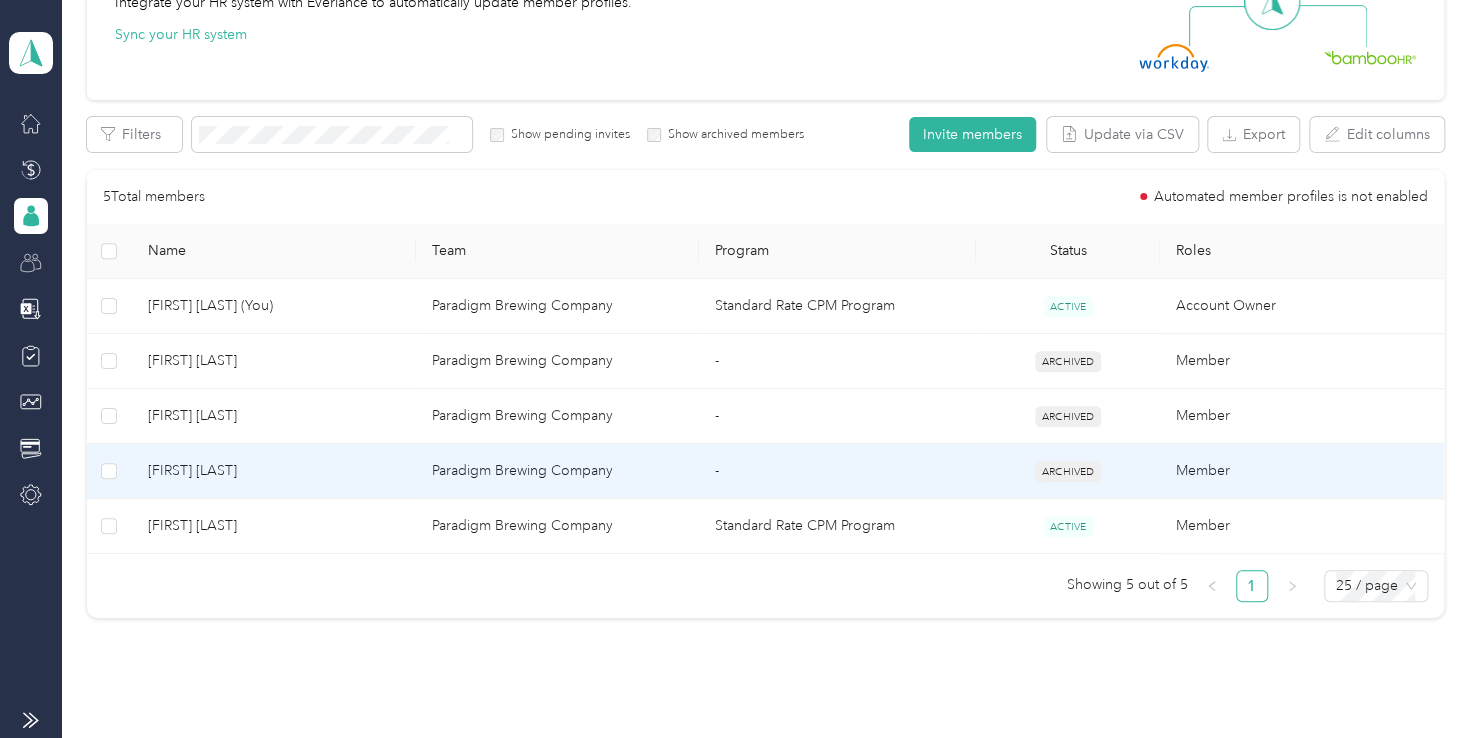 scroll, scrollTop: 300, scrollLeft: 0, axis: vertical 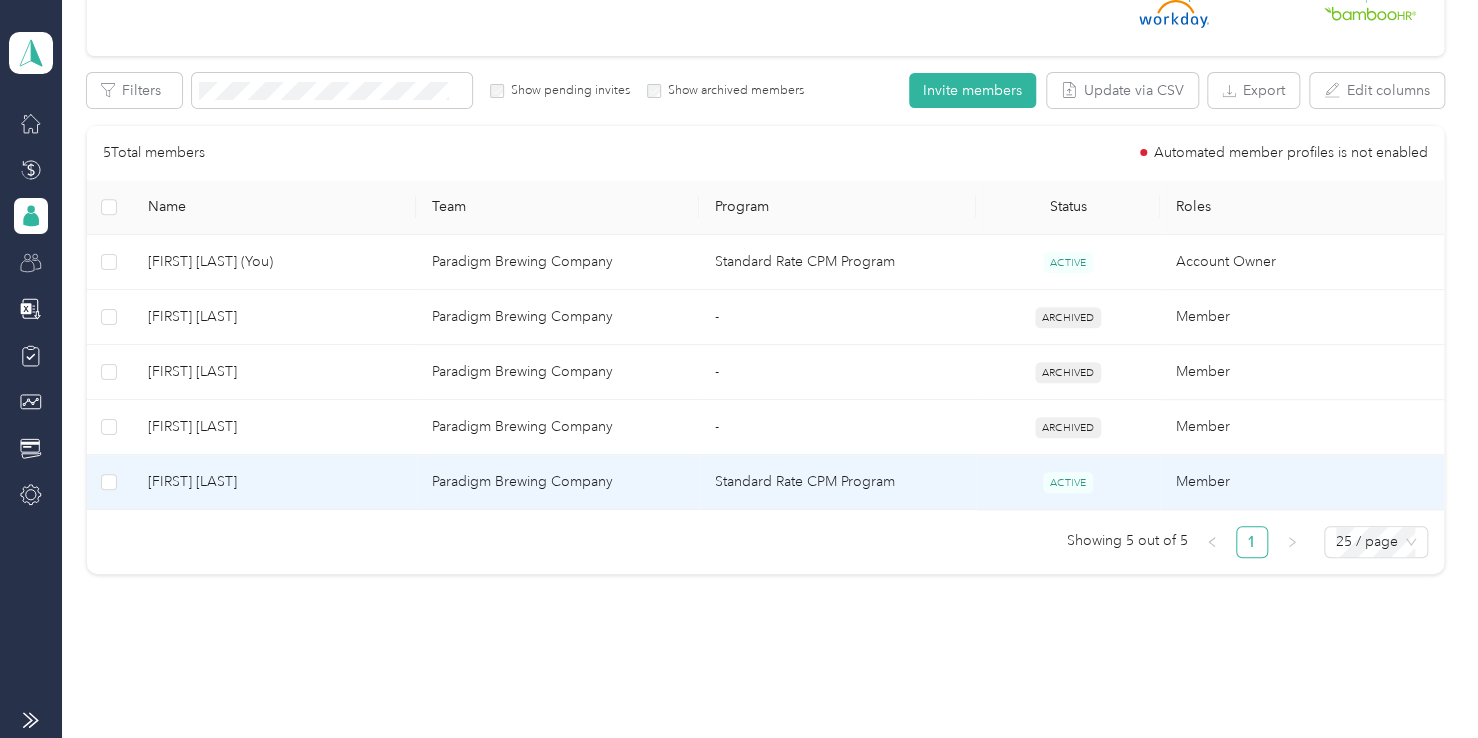 click on "[FIRST] [LAST]" at bounding box center (274, 482) 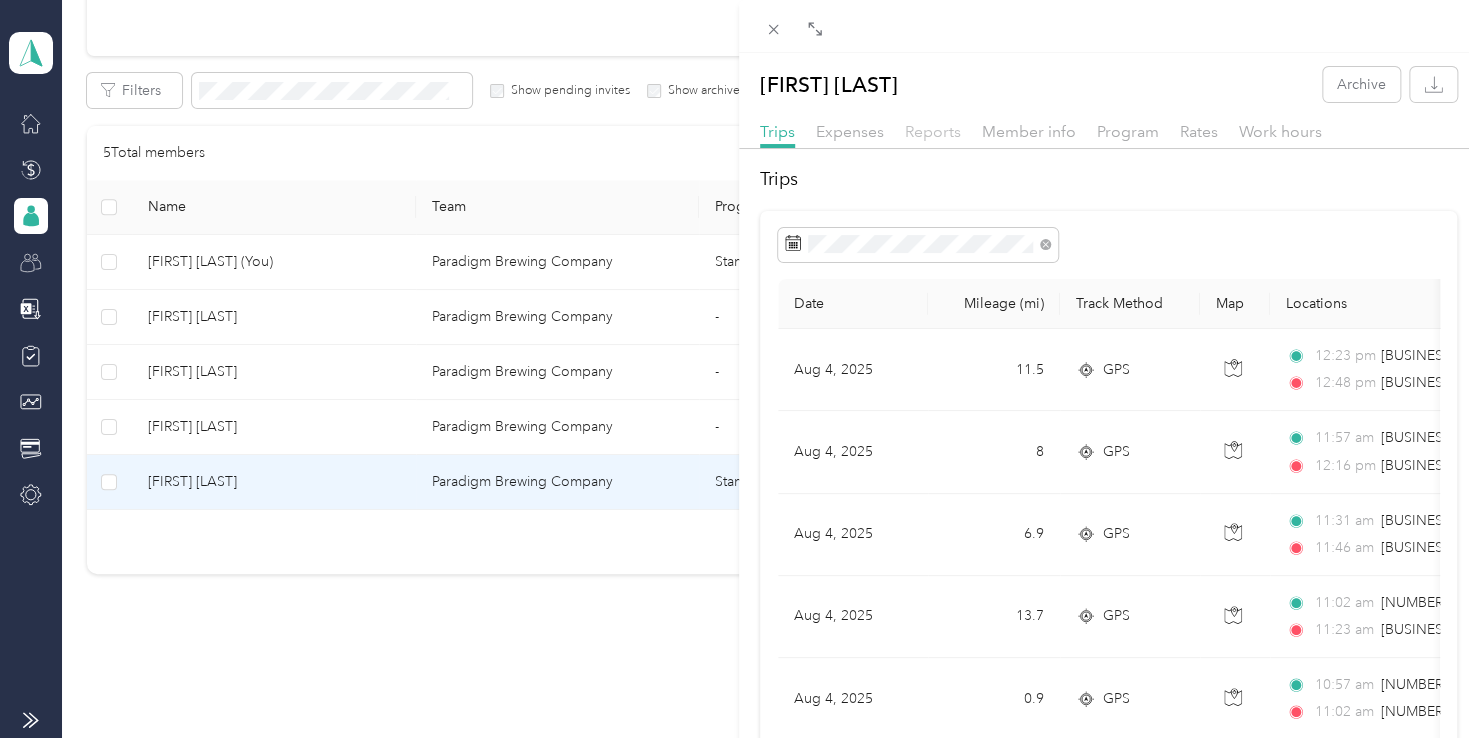 click on "Reports" at bounding box center (933, 131) 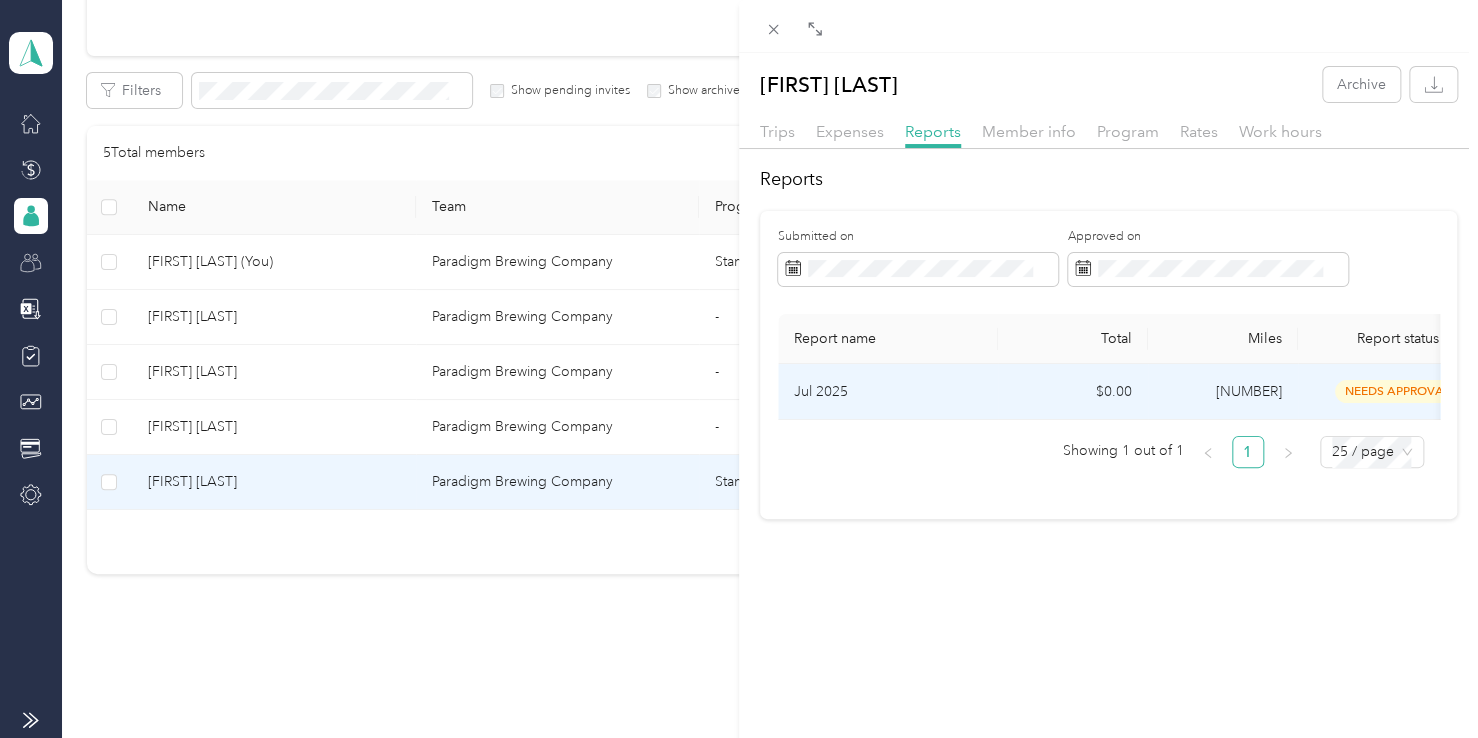 click on "Jul 2025" at bounding box center (888, 392) 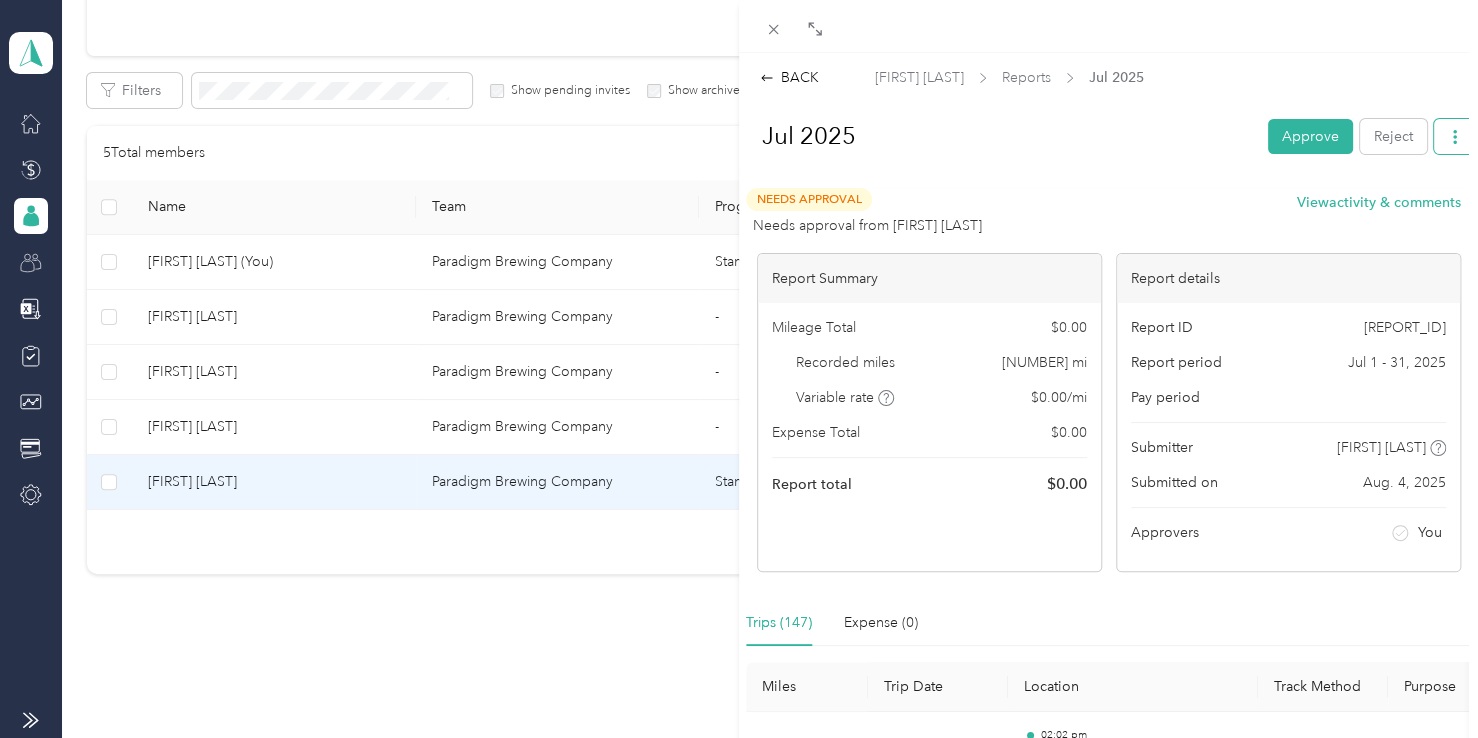 click 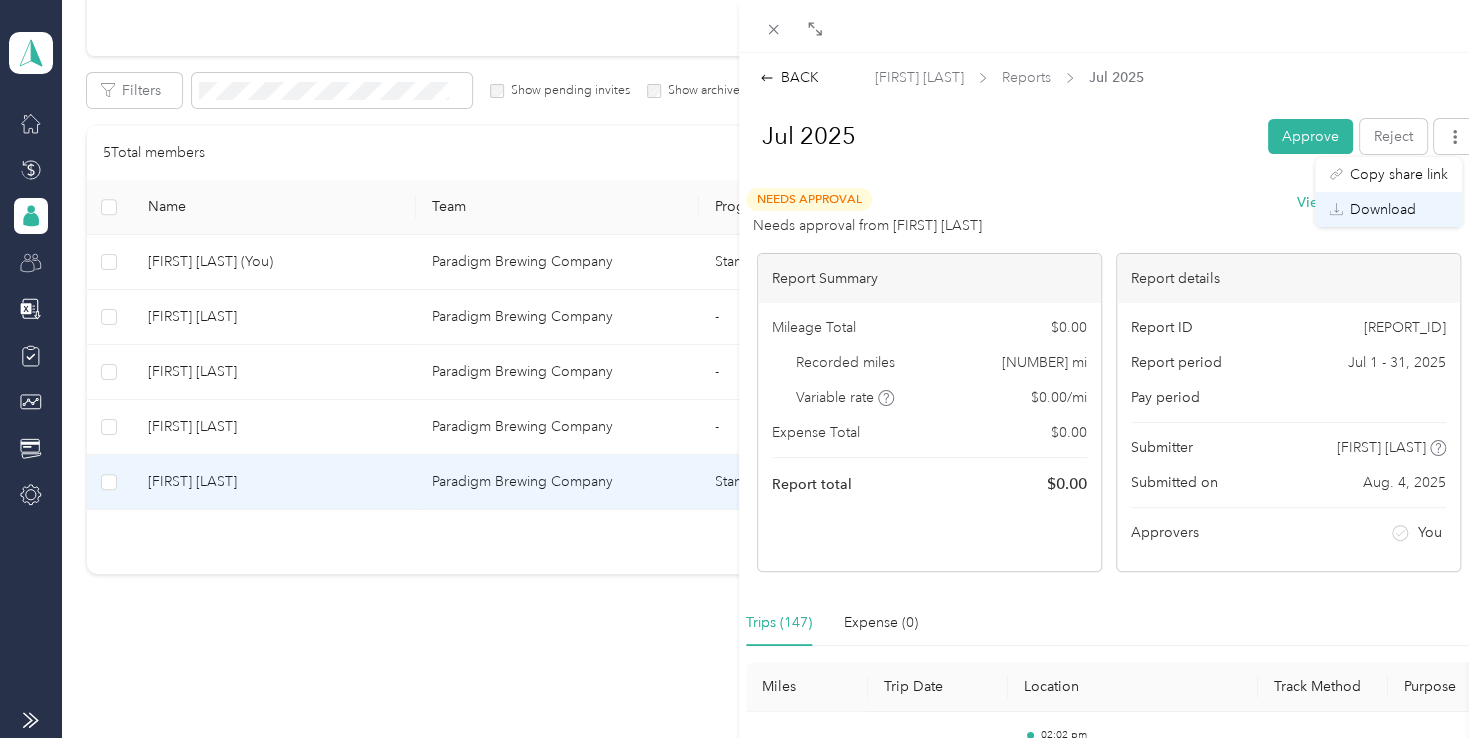 click on "Download" at bounding box center [1383, 209] 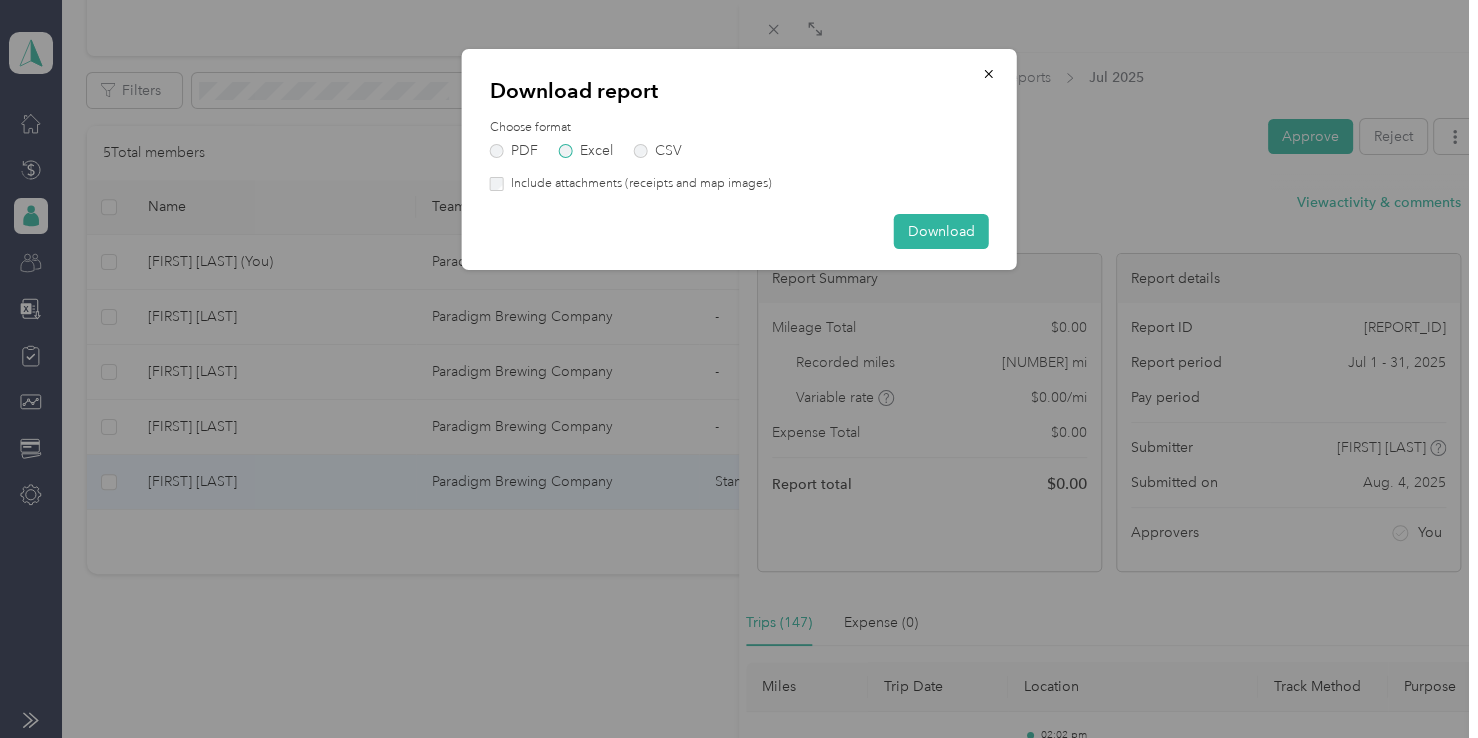 click on "Excel" at bounding box center (586, 151) 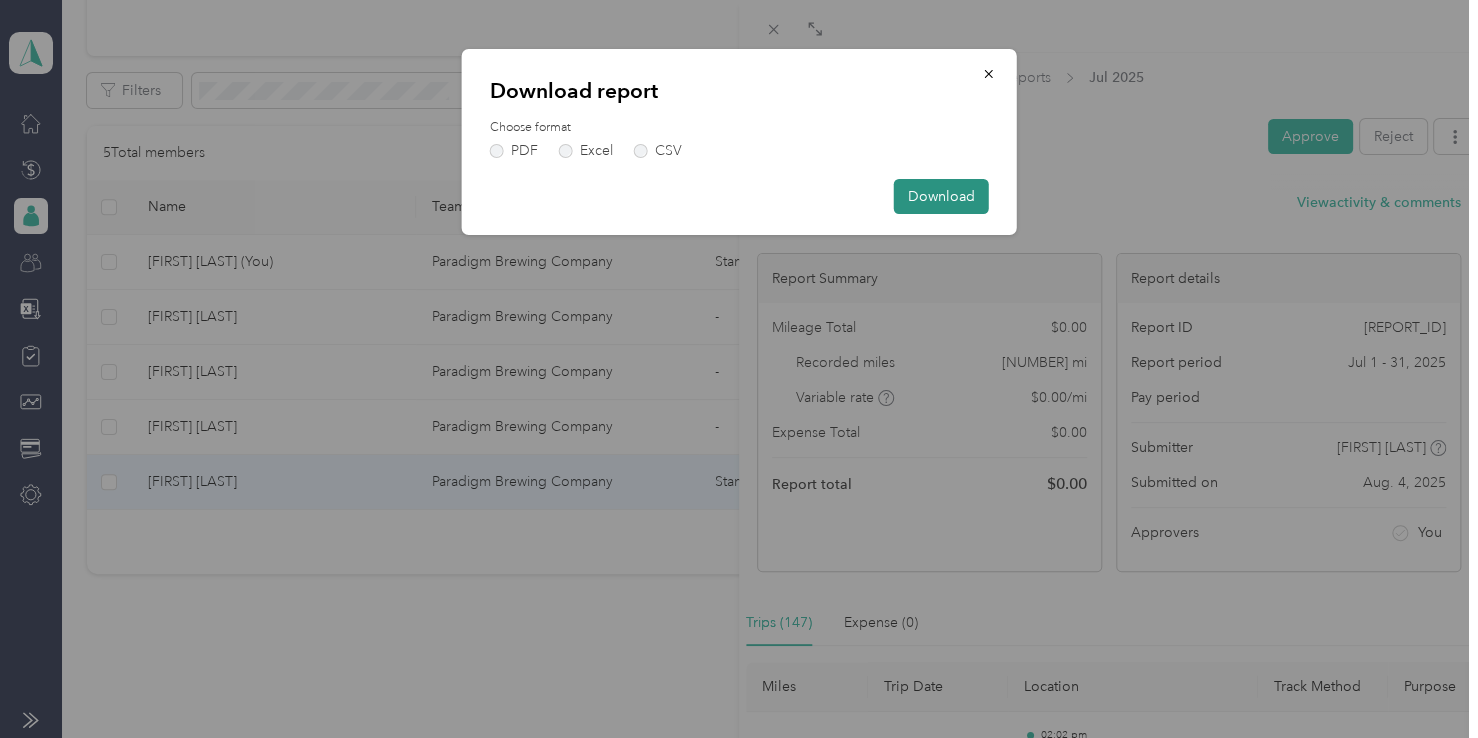 click on "Download" at bounding box center [941, 196] 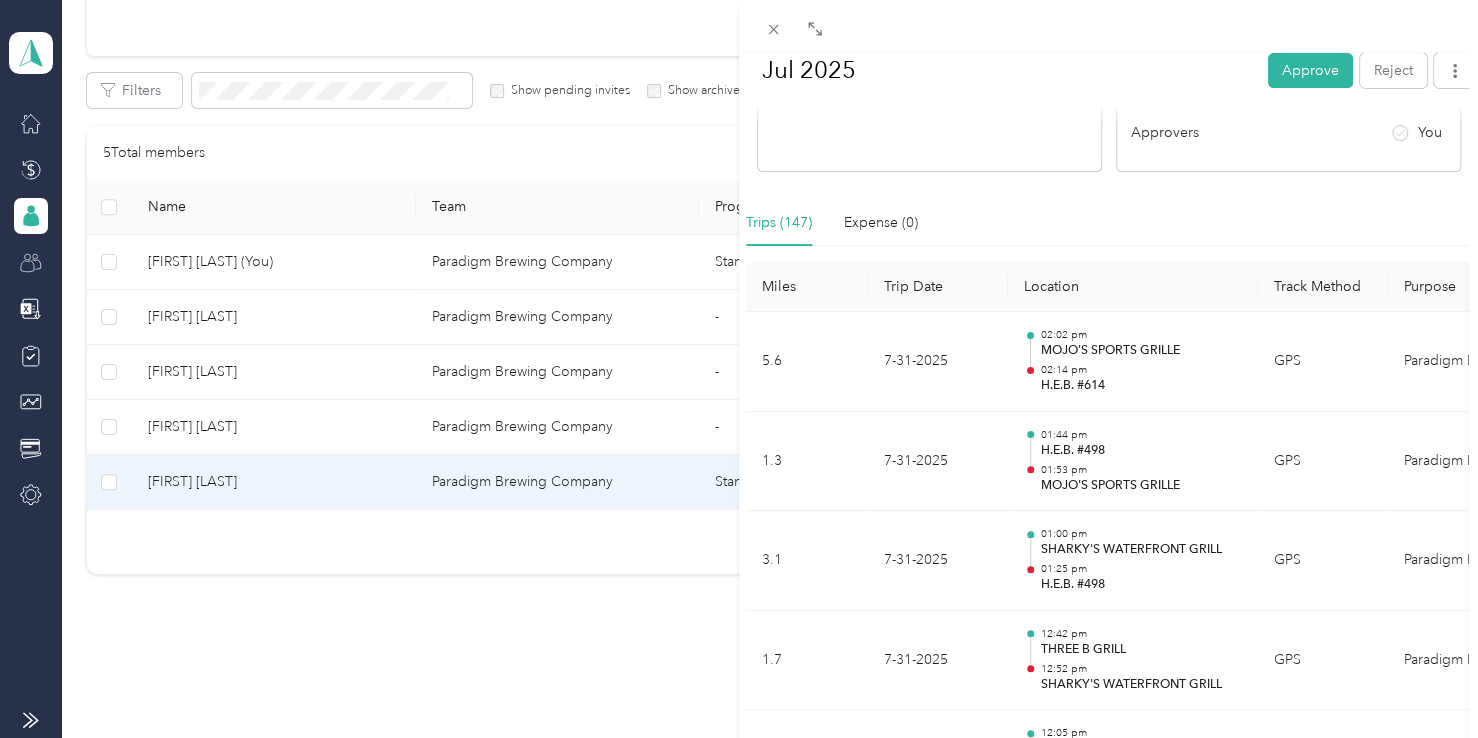 scroll, scrollTop: 0, scrollLeft: 0, axis: both 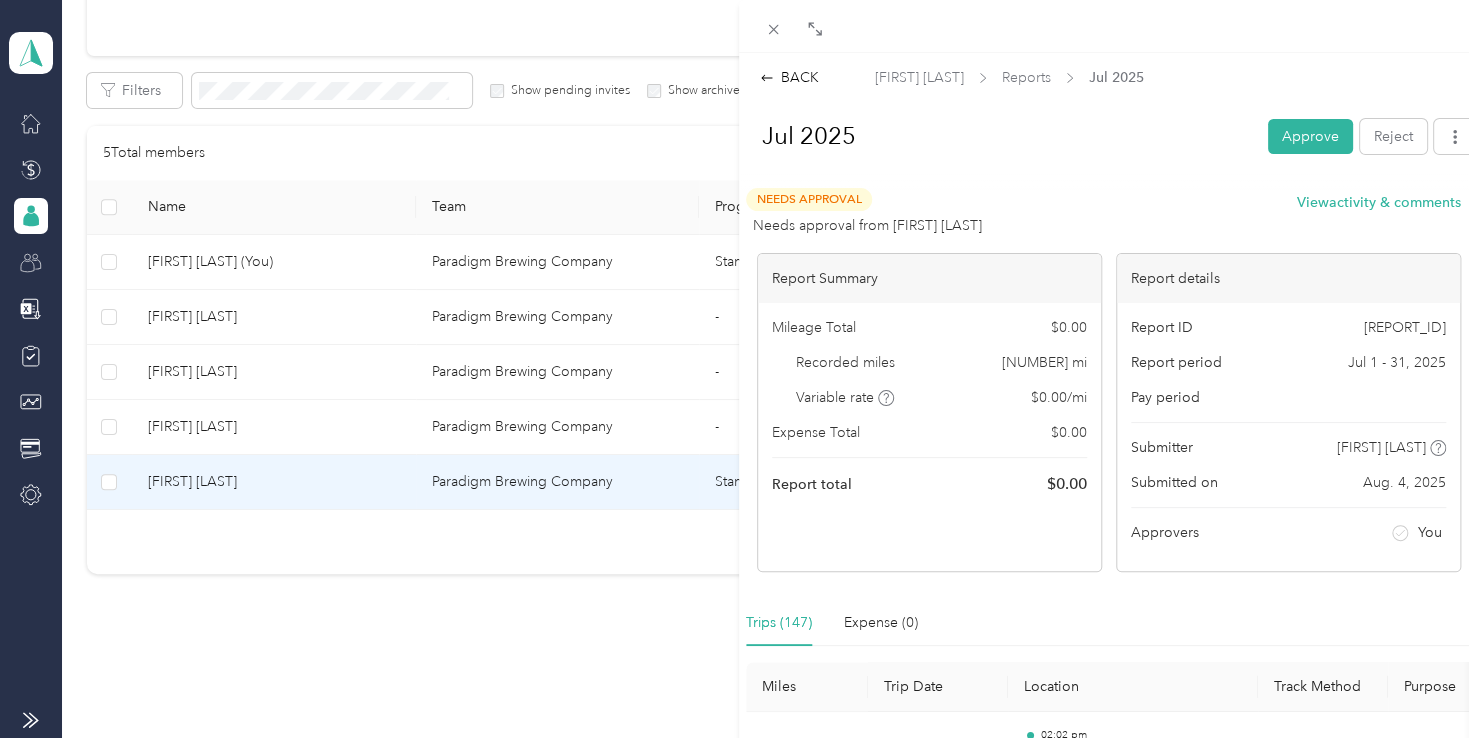 click on "BACK [FIRST] [LAST] Reports [DATE] [DATE] Approve Reject Needs Approval Needs approval from [FIRST] [LAST] View  activity & comments Report Summary Mileage Total $ 0.00 Recorded miles 674.15   mi Variable rate   $ 0.00 / mi Expense Total $ 0.00 Report total $ 0.00 Report details Report ID [REPORT_ID] Report period [DATE] - [DATE] Pay period Submitter [FIRST] [LAST] Submitted on [DATE] Approvers You Trips (147) Expense (0) Miles Trip Date Location Track Method Purpose Notes Tags                 5.6 7-31-2025 02:02 pm [BUSINESS_NAME] 02:14 pm [BUSINESS_NAME] GPS [COMPANY_NAME] - 1.3 7-31-2025 01:44 pm [BUSINESS_NAME] 01:53 pm [BUSINESS_NAME] GPS [COMPANY_NAME] - 3.1 7-31-2025 01:00 pm [BUSINESS_NAME] 01:25 pm [BUSINESS_NAME] GPS [COMPANY_NAME] - 1.7 7-31-2025 12:42 pm [BUSINESS_NAME] 12:52 pm [BUSINESS_NAME] GPS [COMPANY_NAME] - 0.5 7-31-2025 12:05 pm [BUSINESS_NAME] 12:38 pm [BUSINESS_NAME] GPS [COMPANY_NAME] - 5 7-31-2025 11:21 am -" at bounding box center [739, 369] 